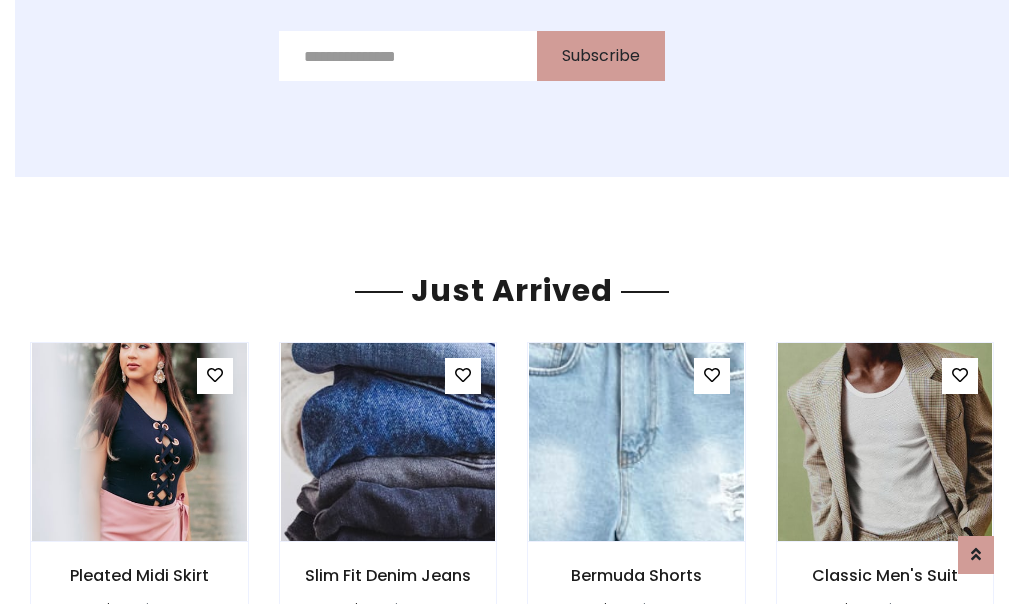 scroll, scrollTop: 2125, scrollLeft: 0, axis: vertical 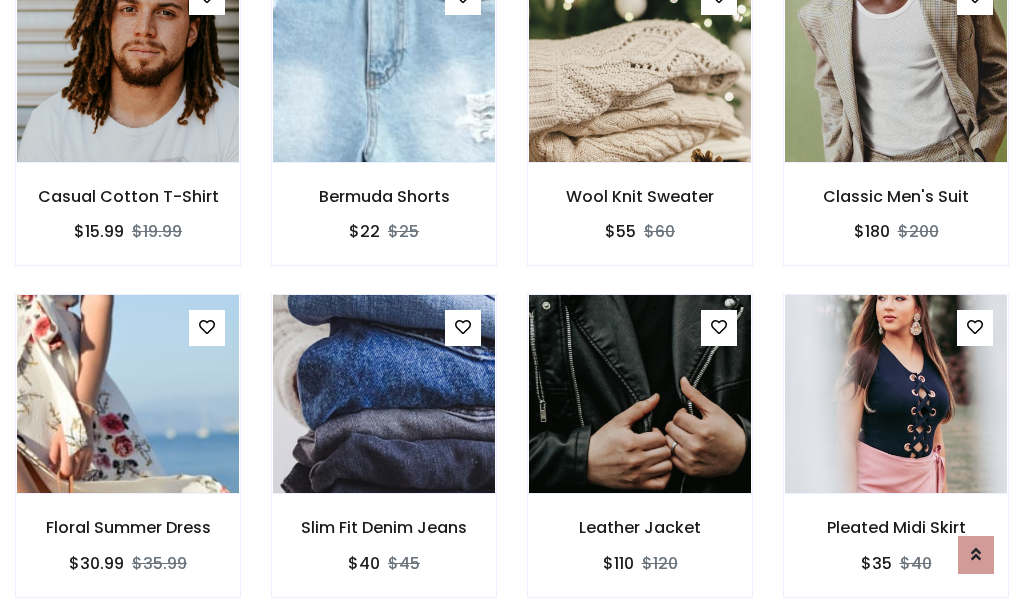 click on "Leather Jacket
$110
$120" at bounding box center (640, 459) 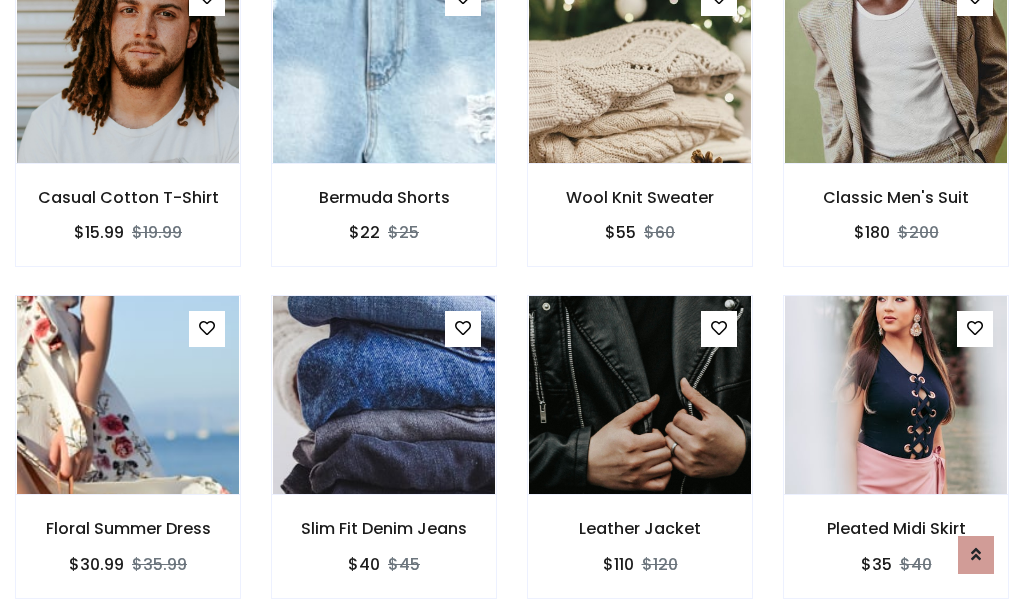 click on "Leather Jacket
$110
$120" at bounding box center [640, 460] 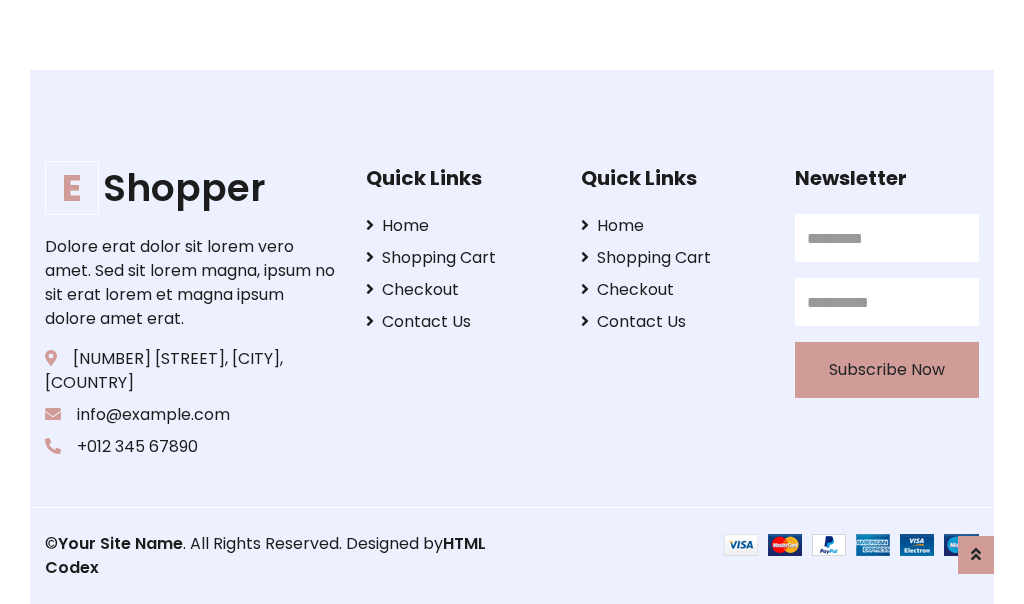 scroll, scrollTop: 3807, scrollLeft: 0, axis: vertical 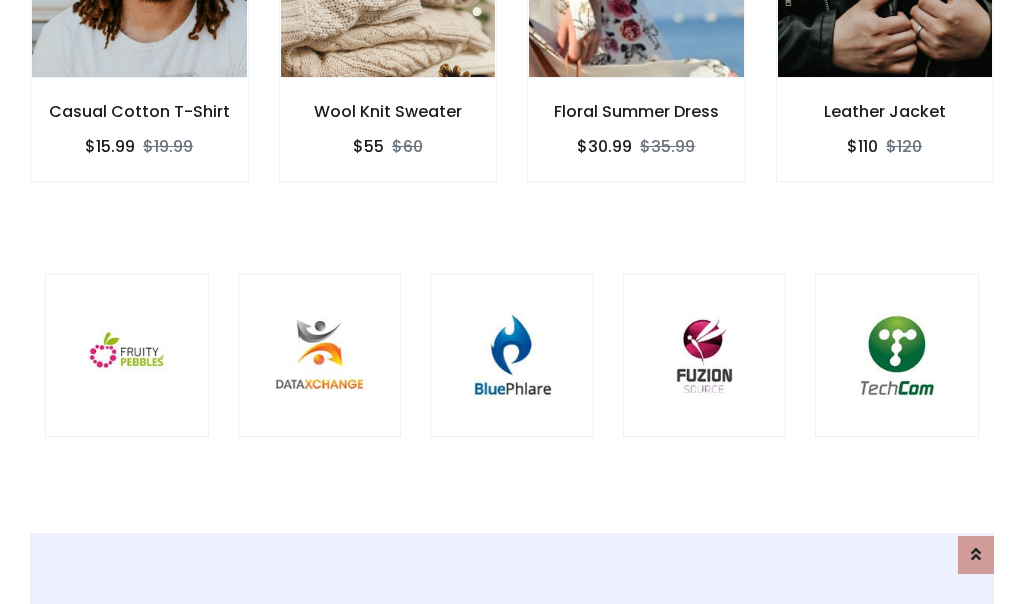 click at bounding box center [512, 356] 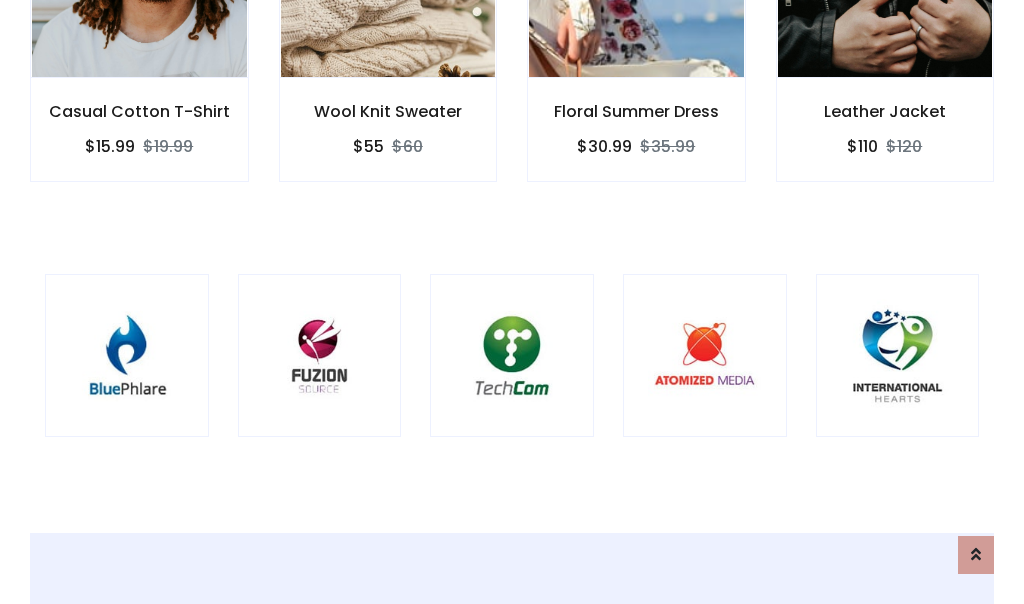 click at bounding box center [512, 356] 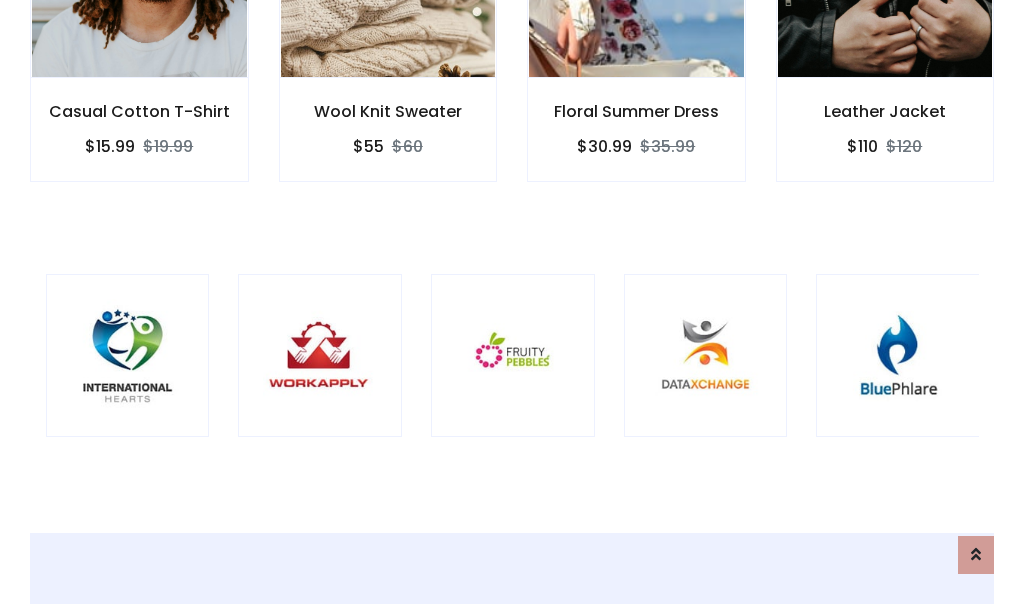 click at bounding box center (513, 356) 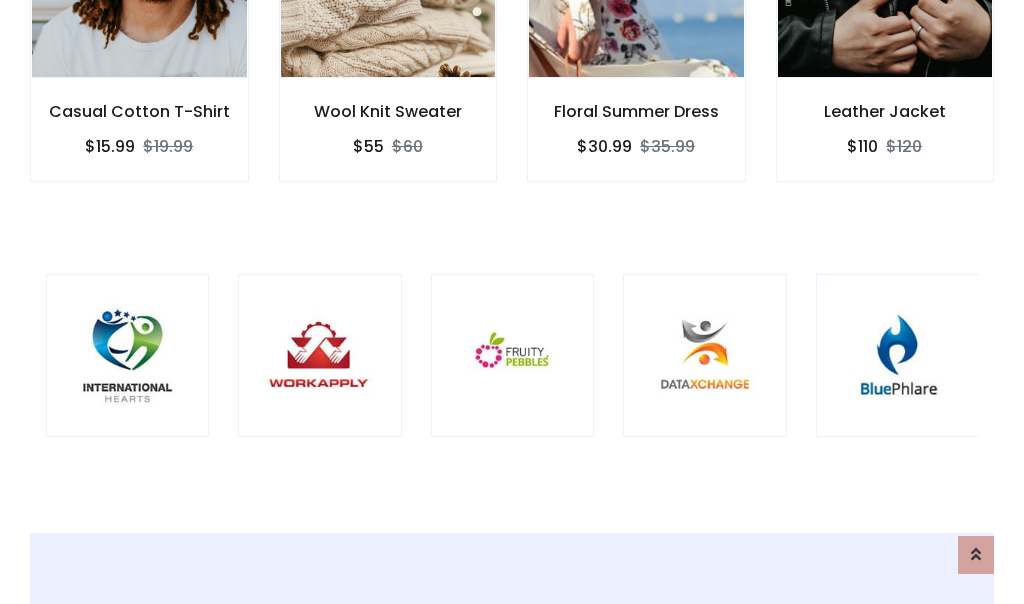scroll, scrollTop: 0, scrollLeft: 0, axis: both 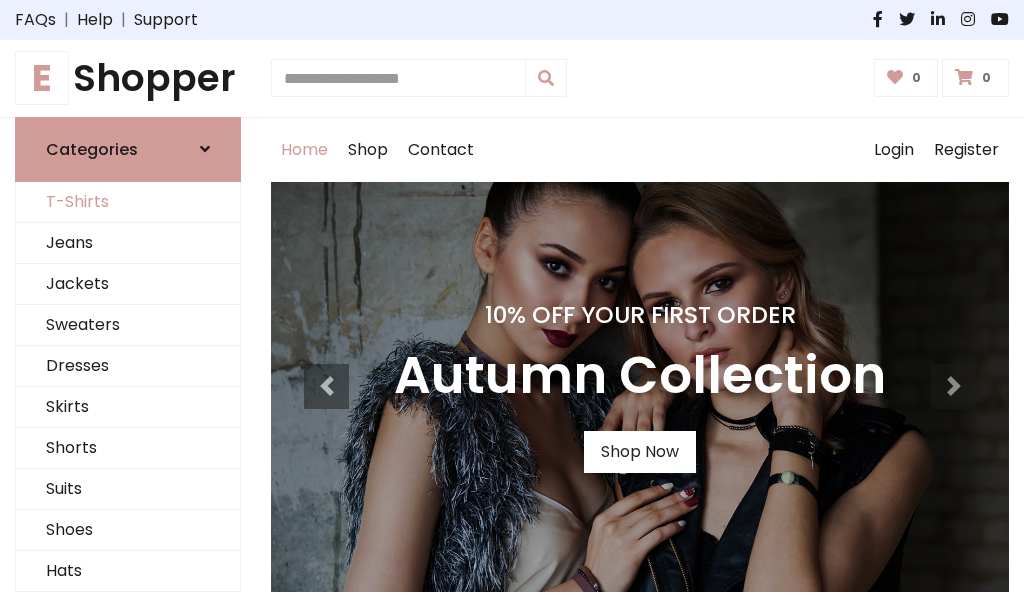 click on "T-Shirts" at bounding box center [128, 202] 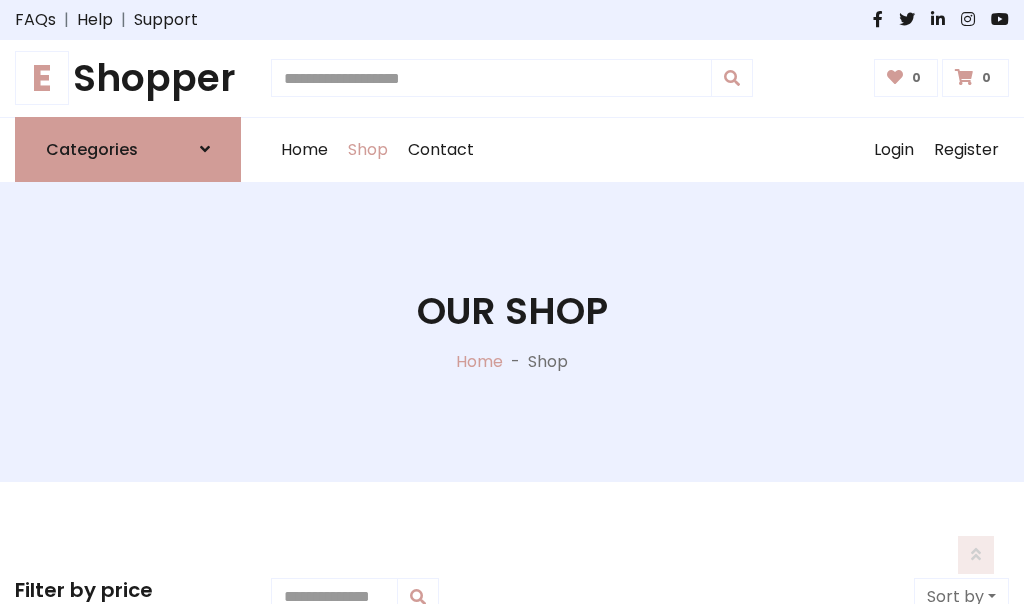 scroll, scrollTop: 802, scrollLeft: 0, axis: vertical 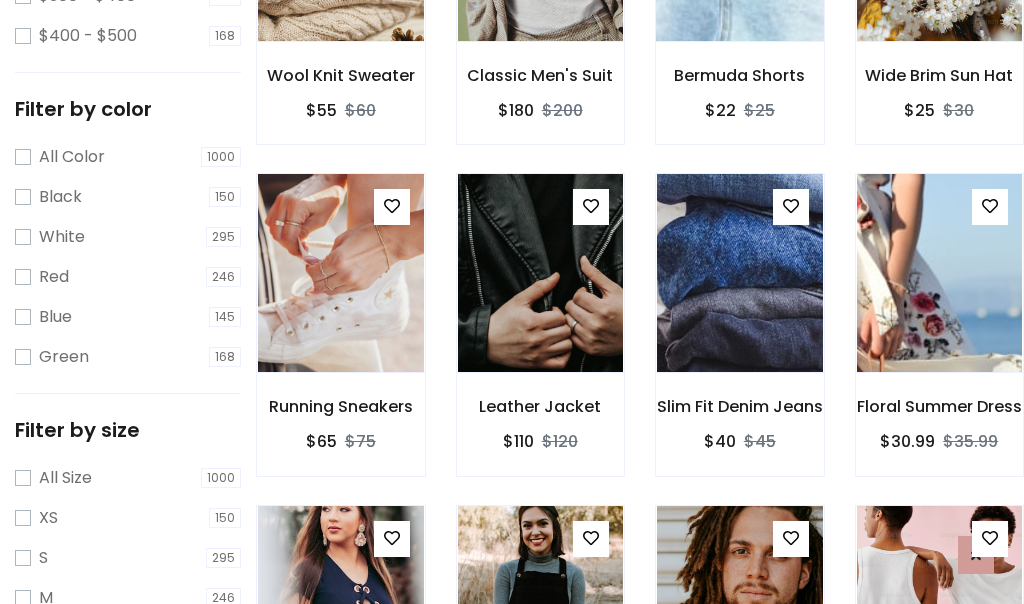 click at bounding box center [739, -58] 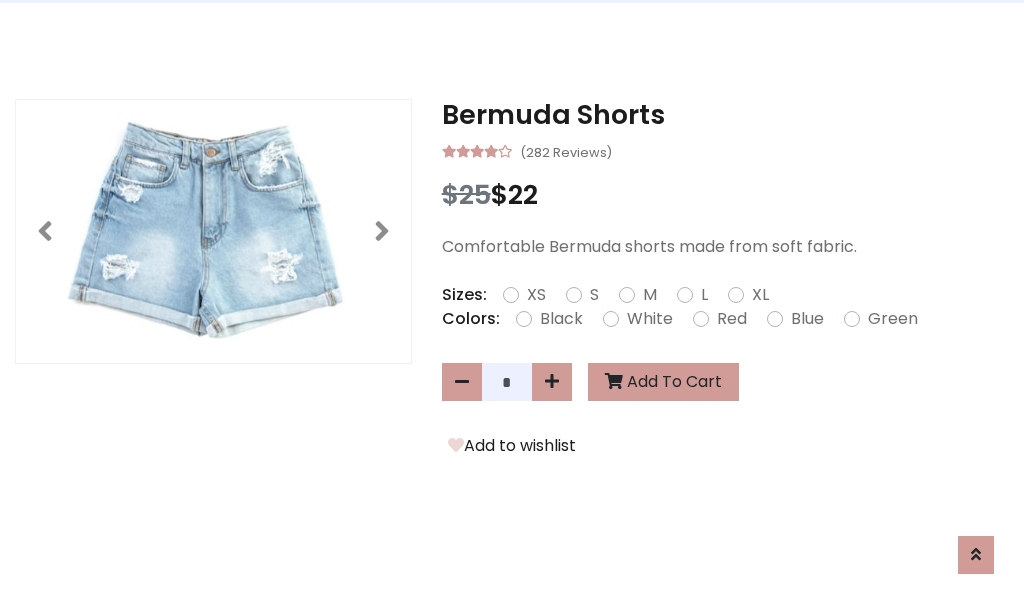 scroll, scrollTop: 0, scrollLeft: 0, axis: both 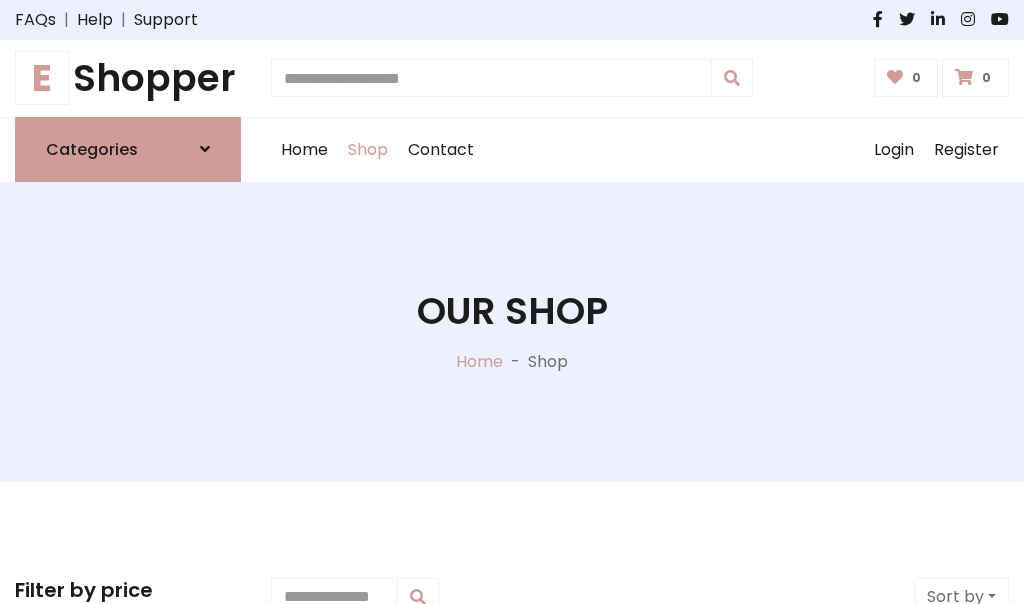 click on "E Shopper" at bounding box center (128, 78) 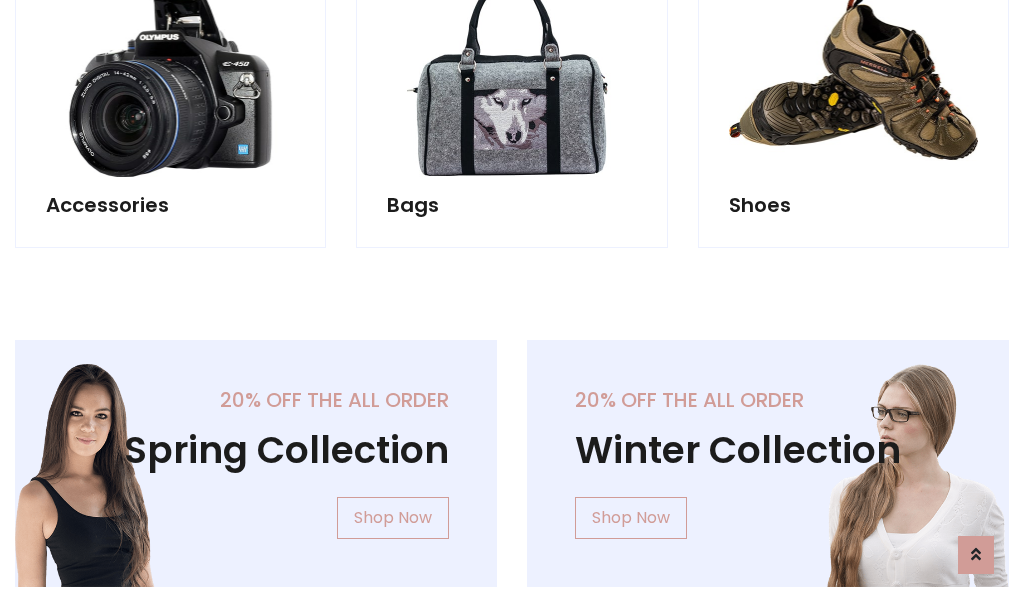 scroll, scrollTop: 1943, scrollLeft: 0, axis: vertical 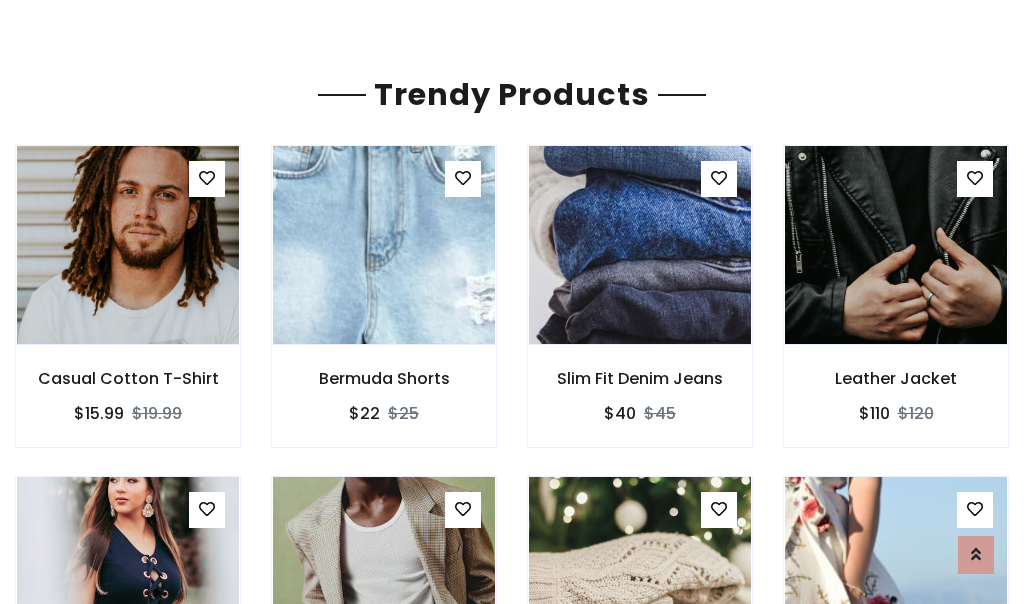 click on "Shop" at bounding box center (368, -1793) 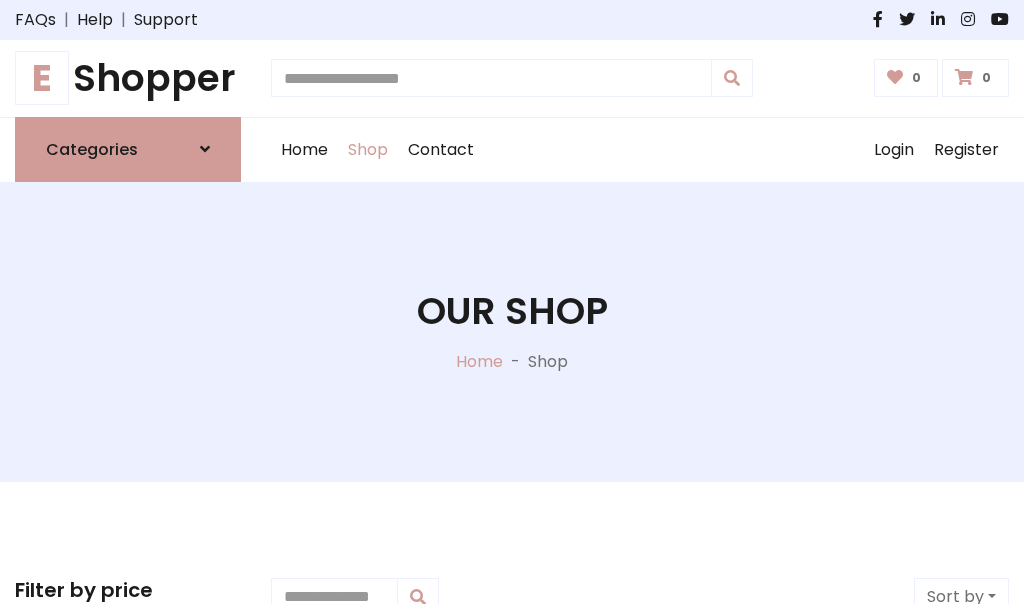 scroll, scrollTop: 0, scrollLeft: 0, axis: both 